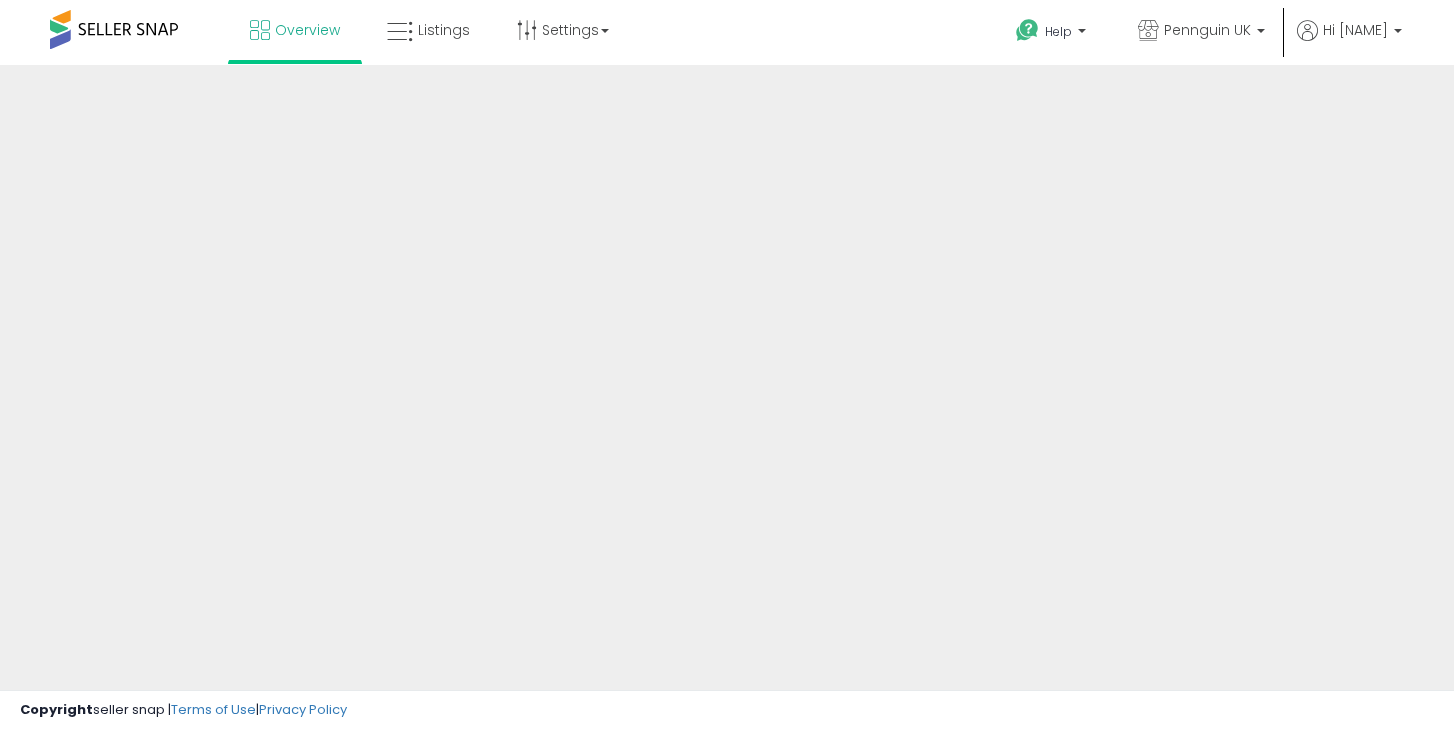 scroll, scrollTop: 0, scrollLeft: 0, axis: both 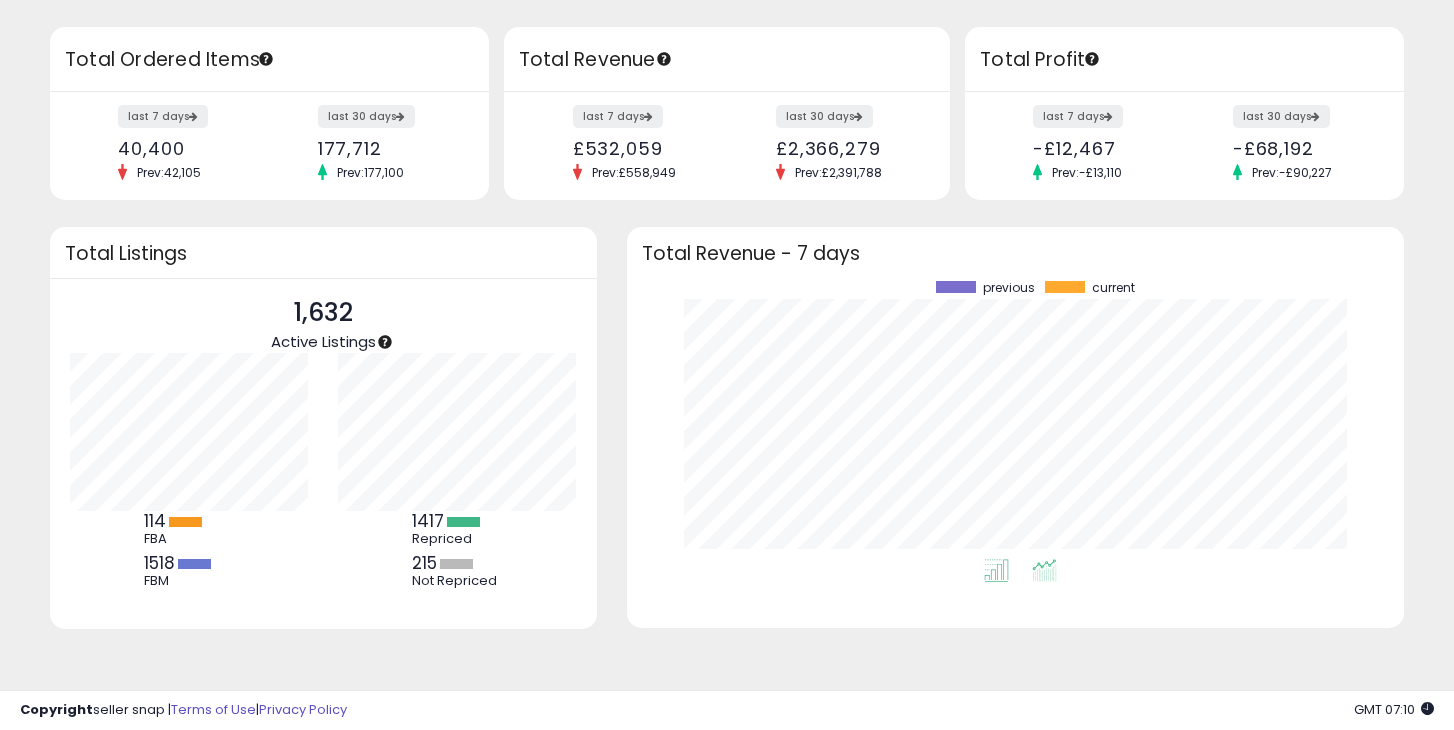 click at bounding box center (1044, 570) 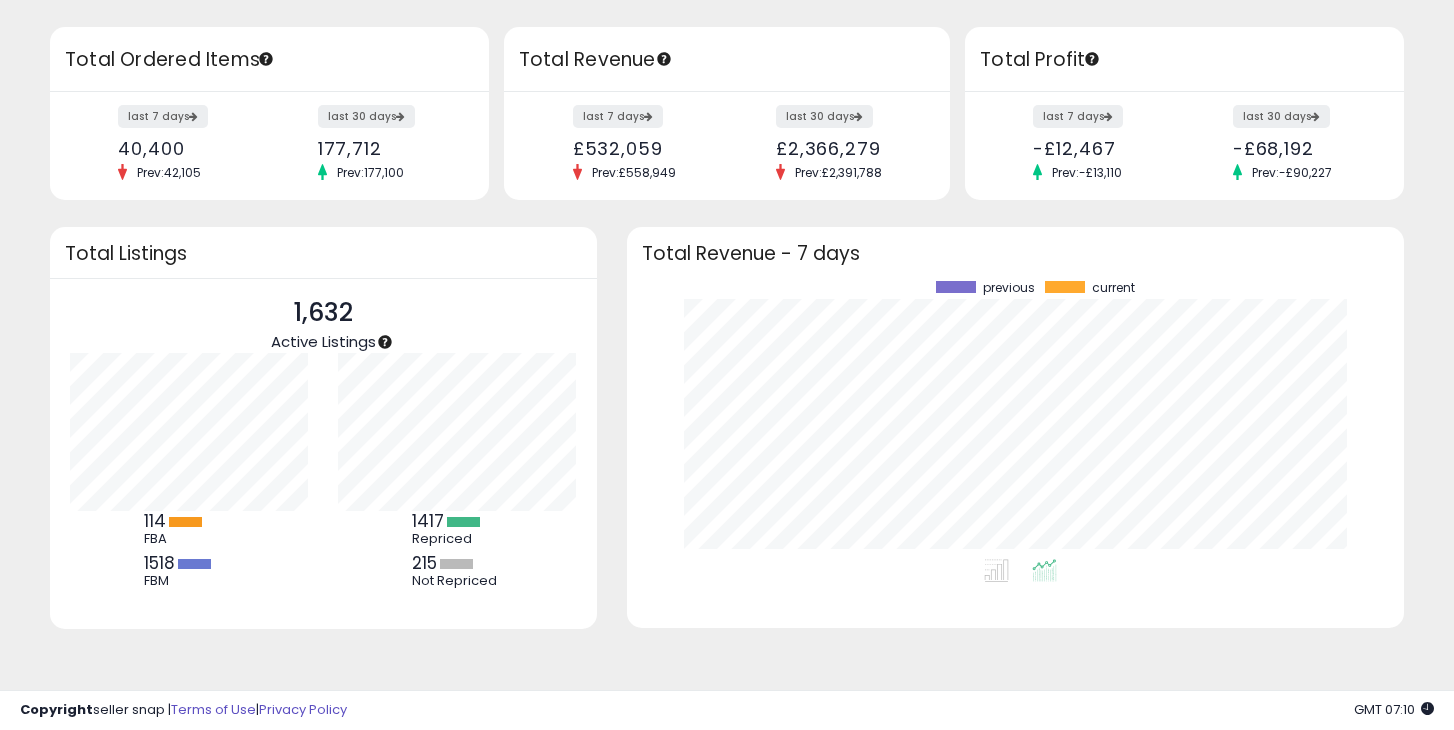 scroll, scrollTop: 999722, scrollLeft: 999263, axis: both 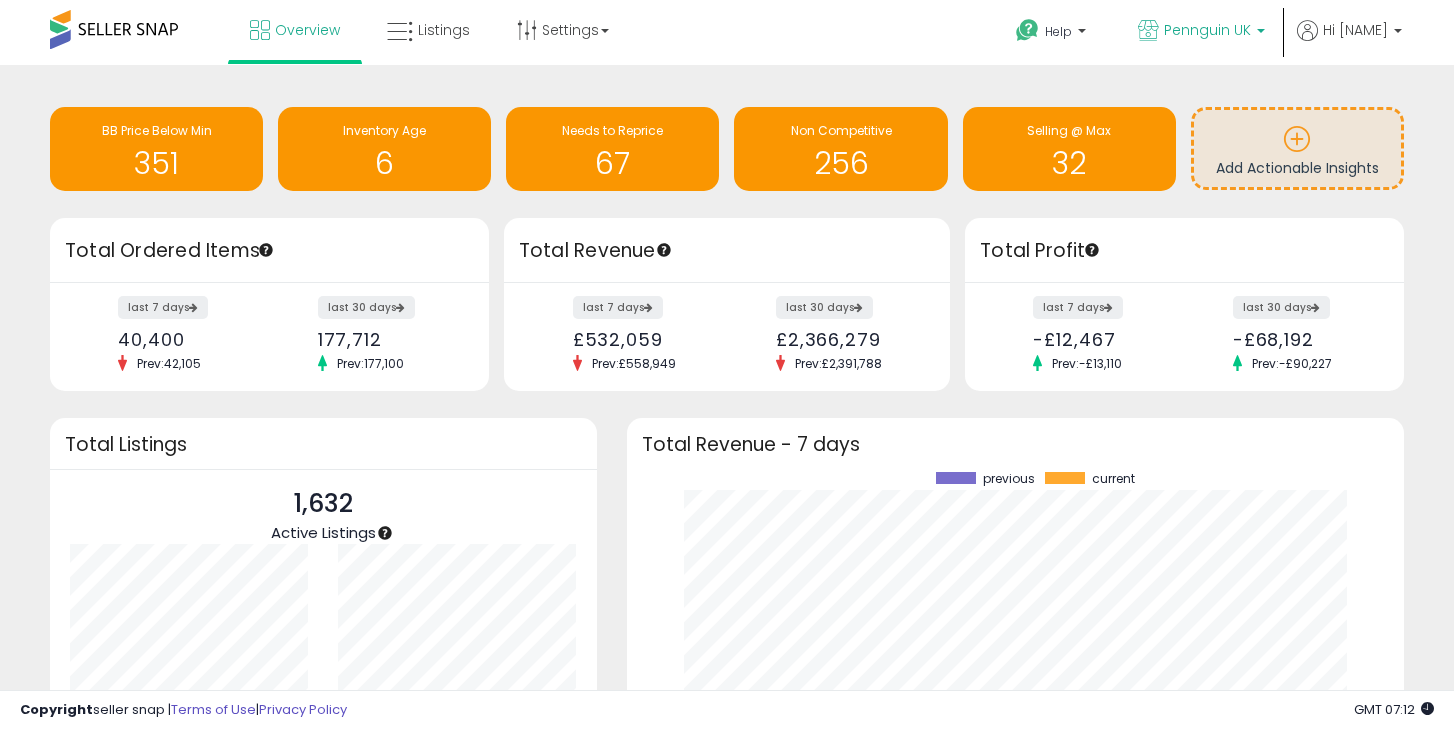 click on "Pennguin [COUNTRY]" at bounding box center [1201, 32] 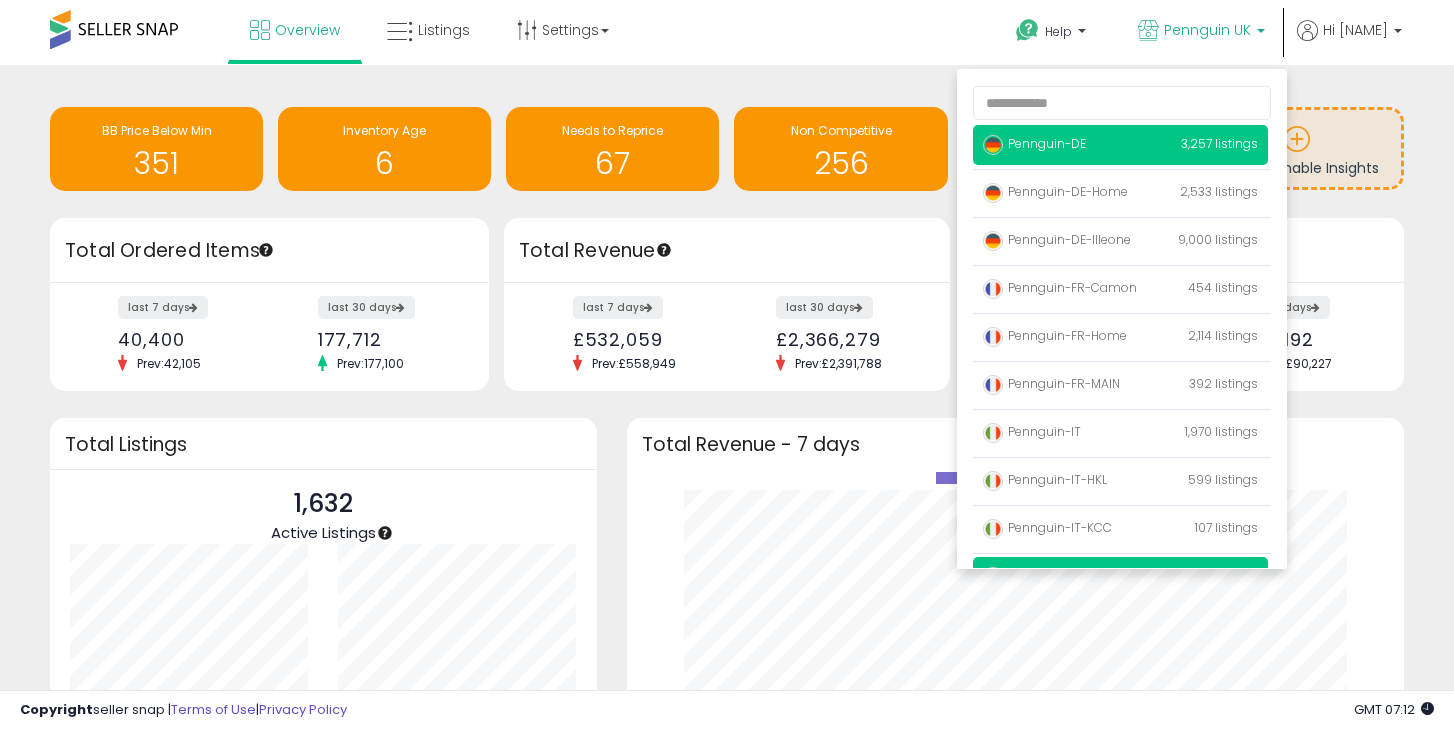 click on "Pennguin-DE" at bounding box center (1034, 143) 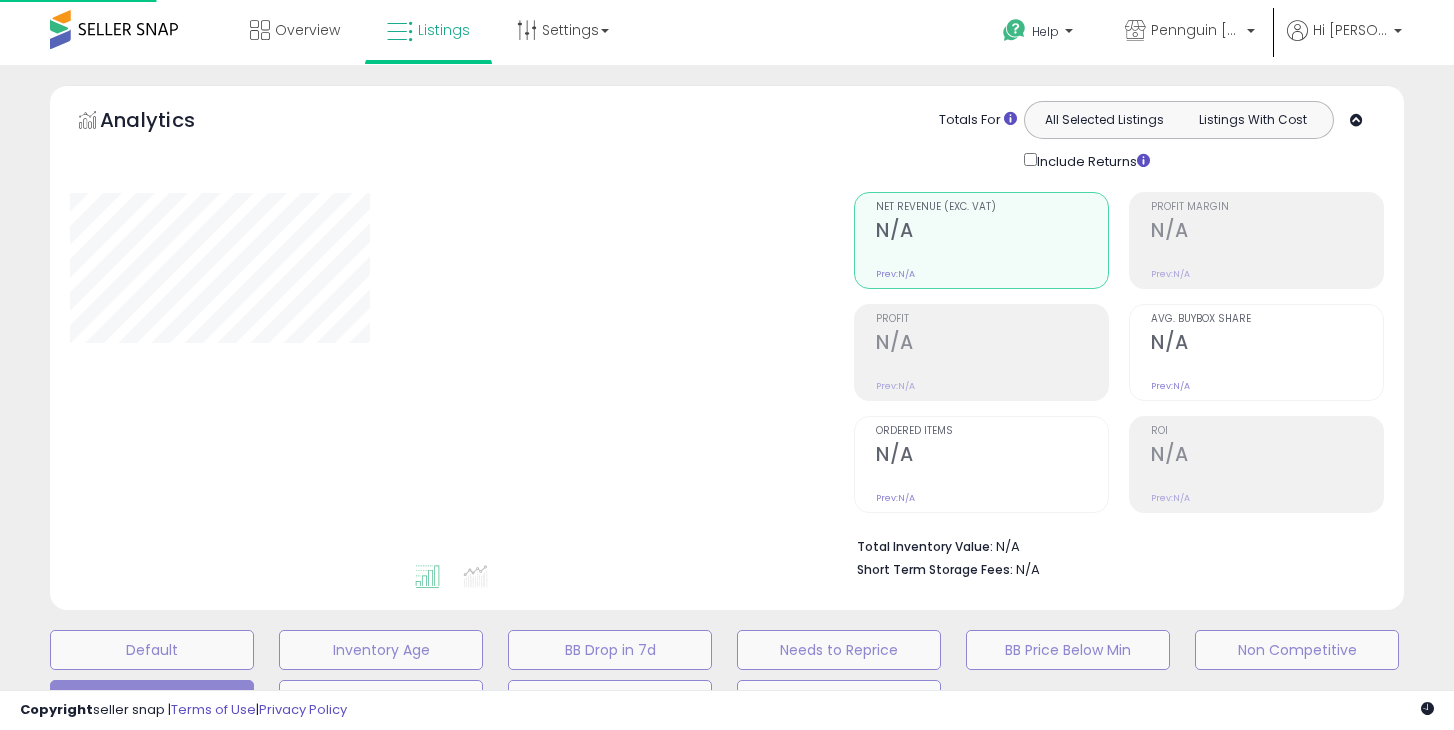 scroll, scrollTop: 496, scrollLeft: 0, axis: vertical 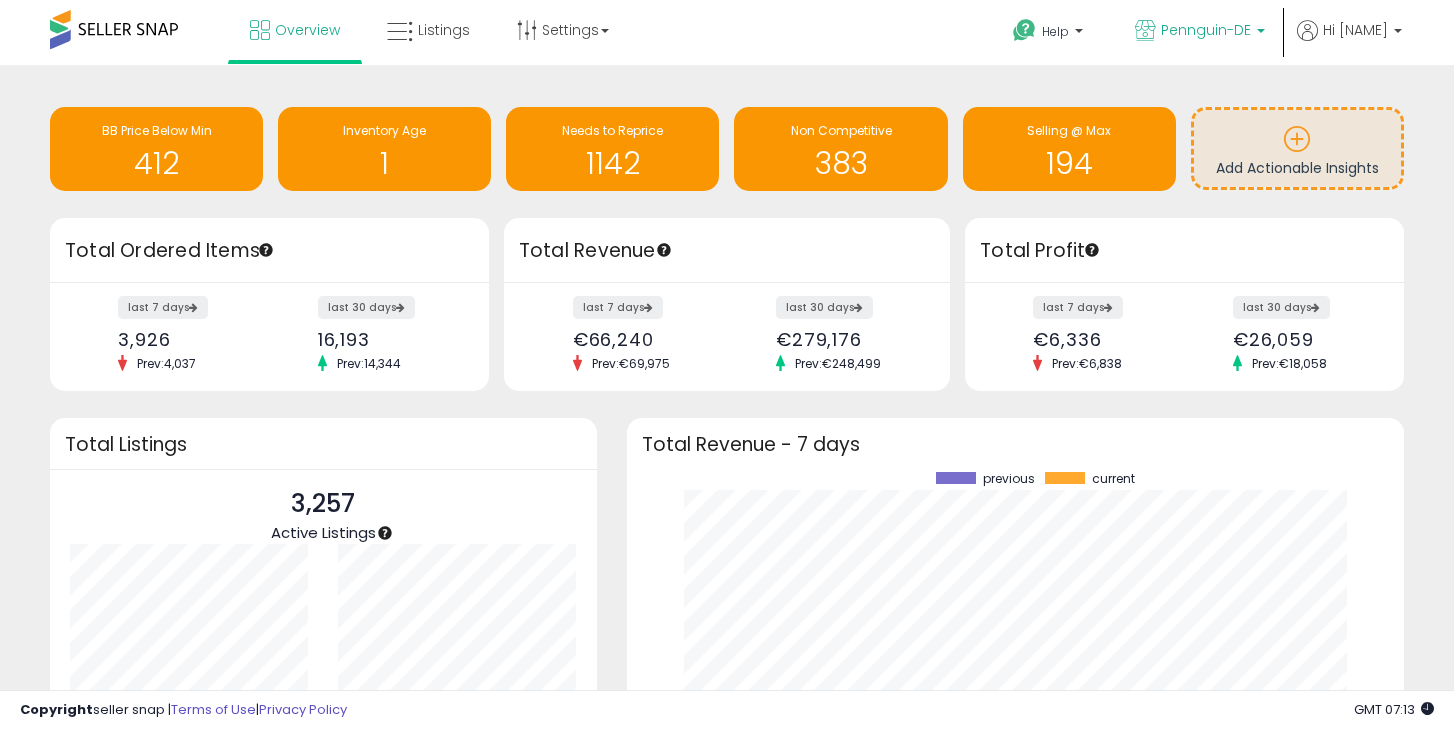click on "Pennguin-DE" at bounding box center [1206, 30] 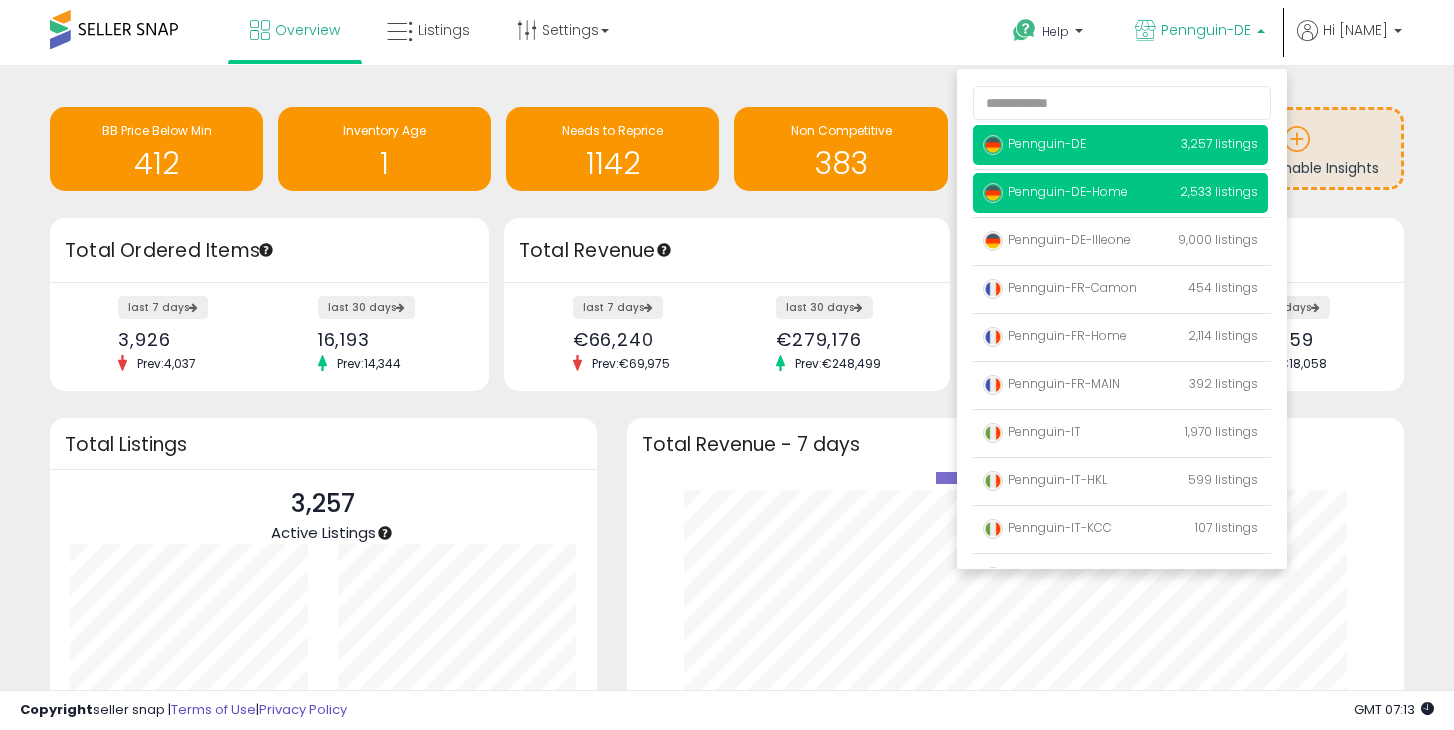 click on "Pennguin-DE-Home
2,533
listings" at bounding box center [1120, 145] 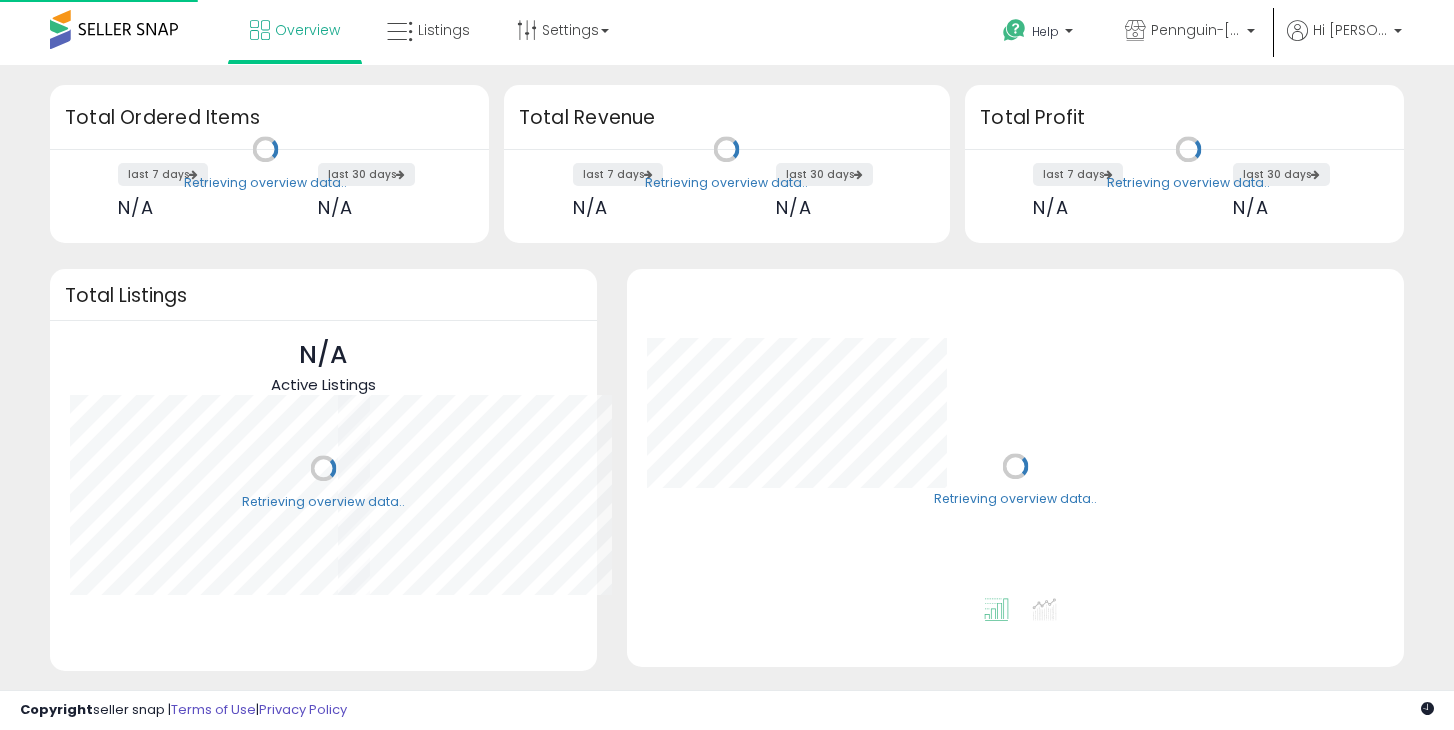 scroll, scrollTop: 0, scrollLeft: 0, axis: both 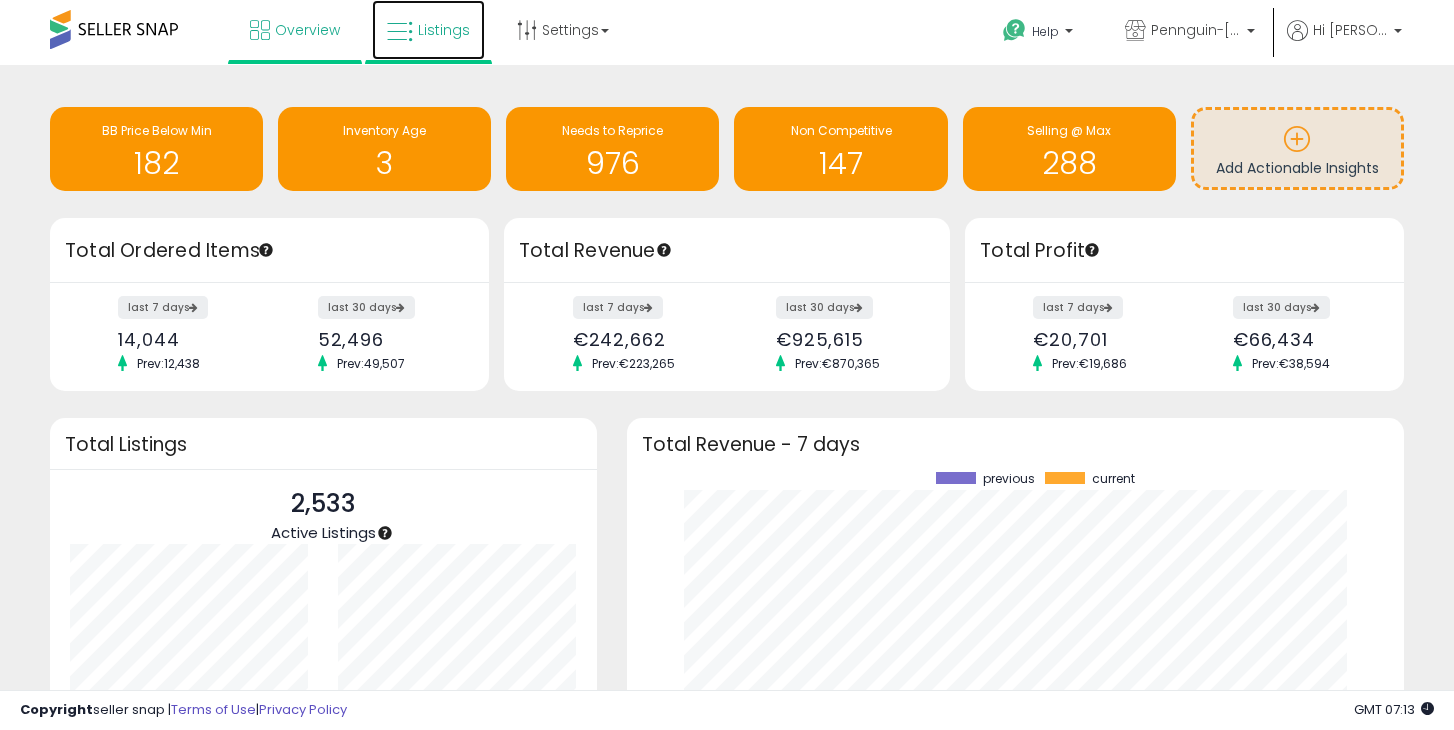 click on "Listings" at bounding box center [444, 30] 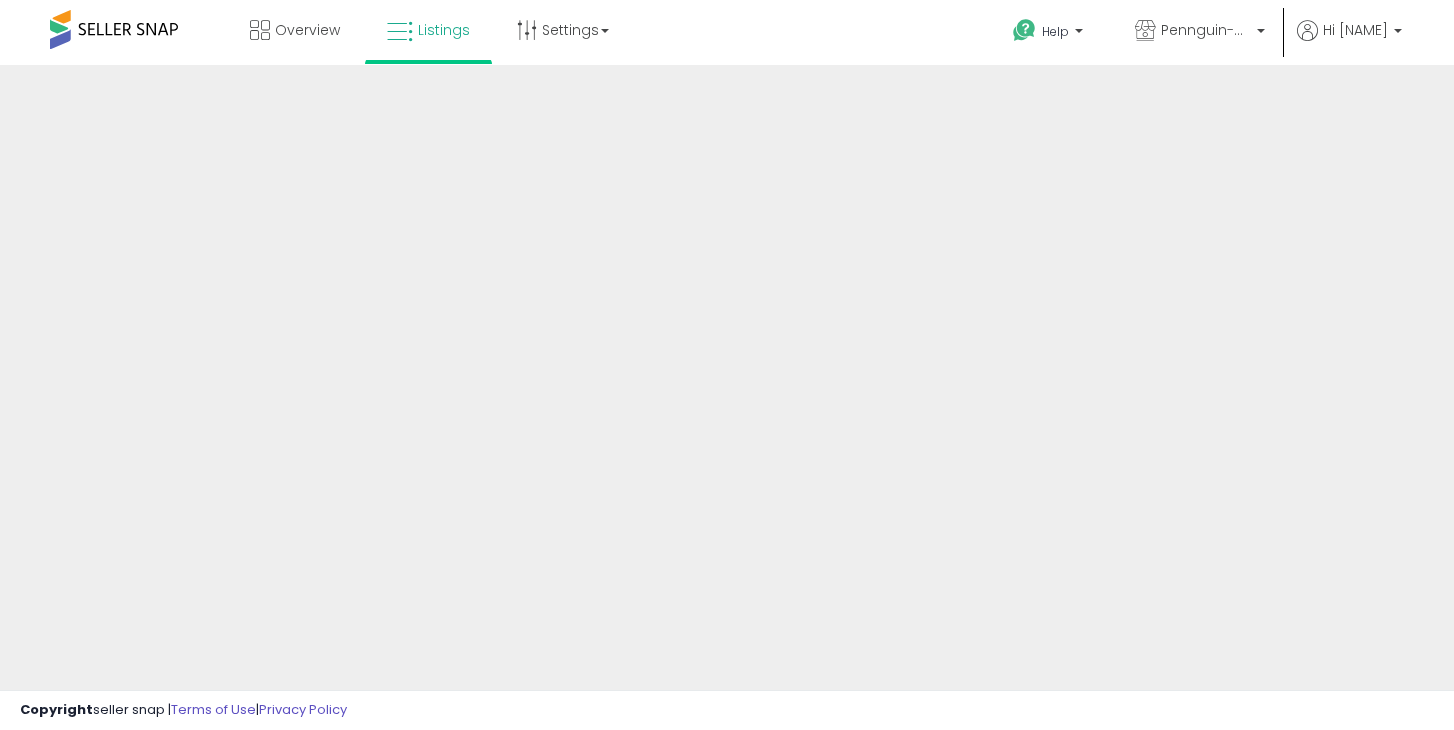scroll, scrollTop: 0, scrollLeft: 0, axis: both 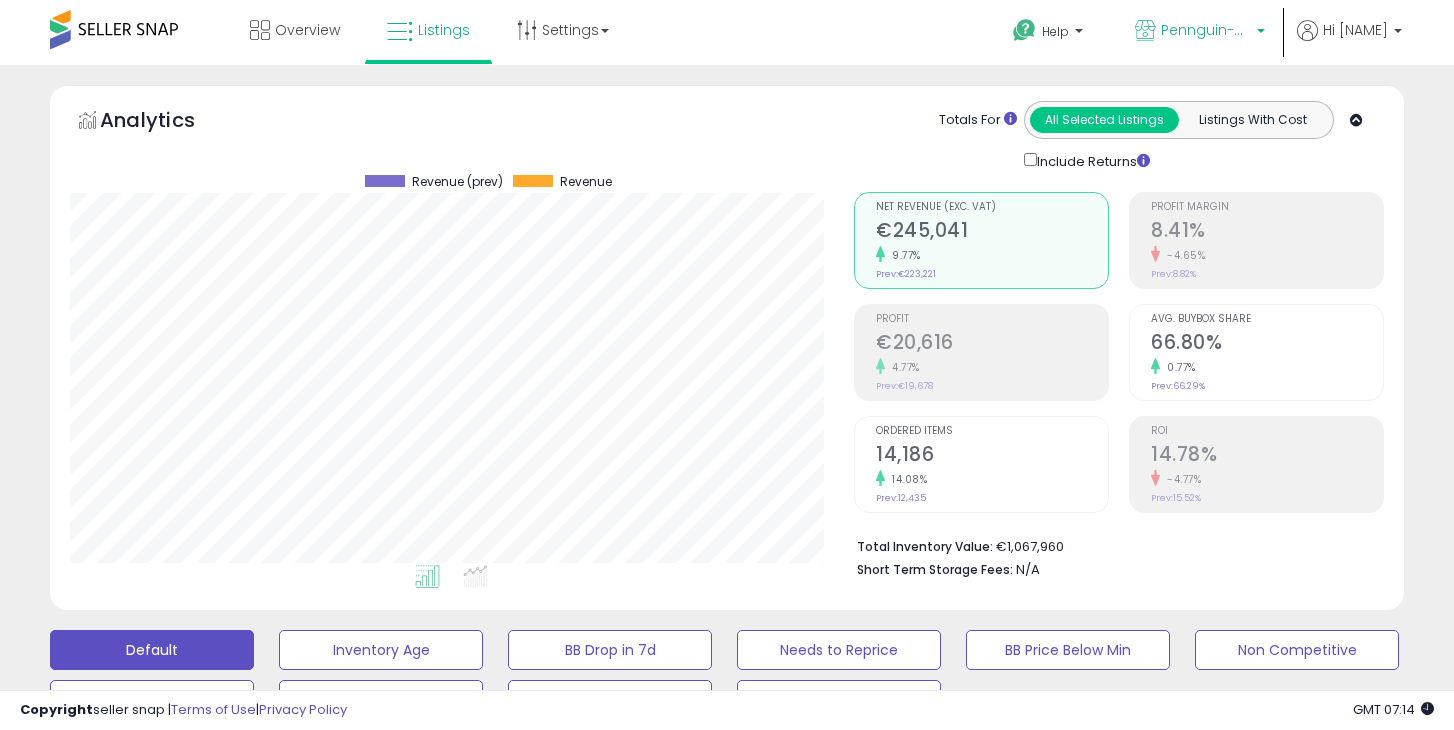 click on "Pennguin-DE-Home" at bounding box center [1200, 32] 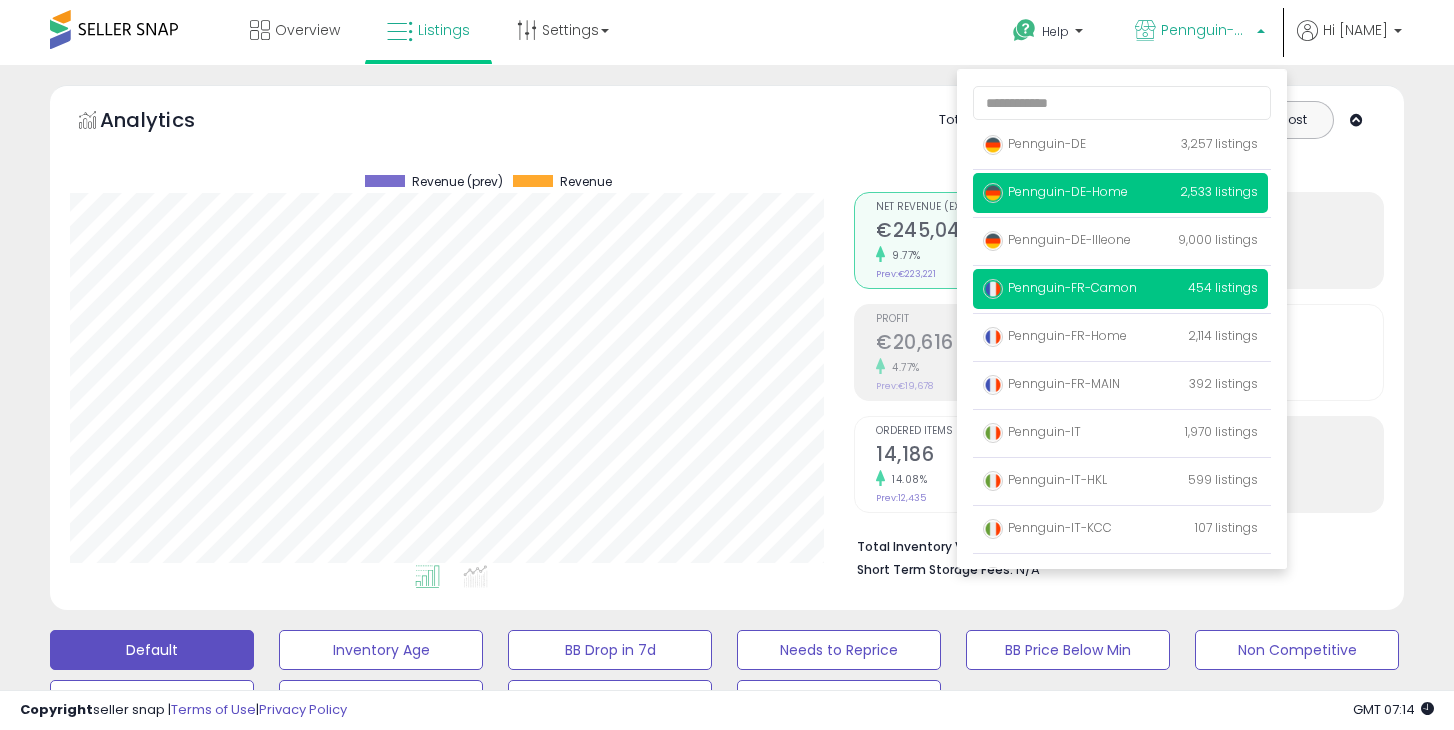 scroll, scrollTop: 11, scrollLeft: 0, axis: vertical 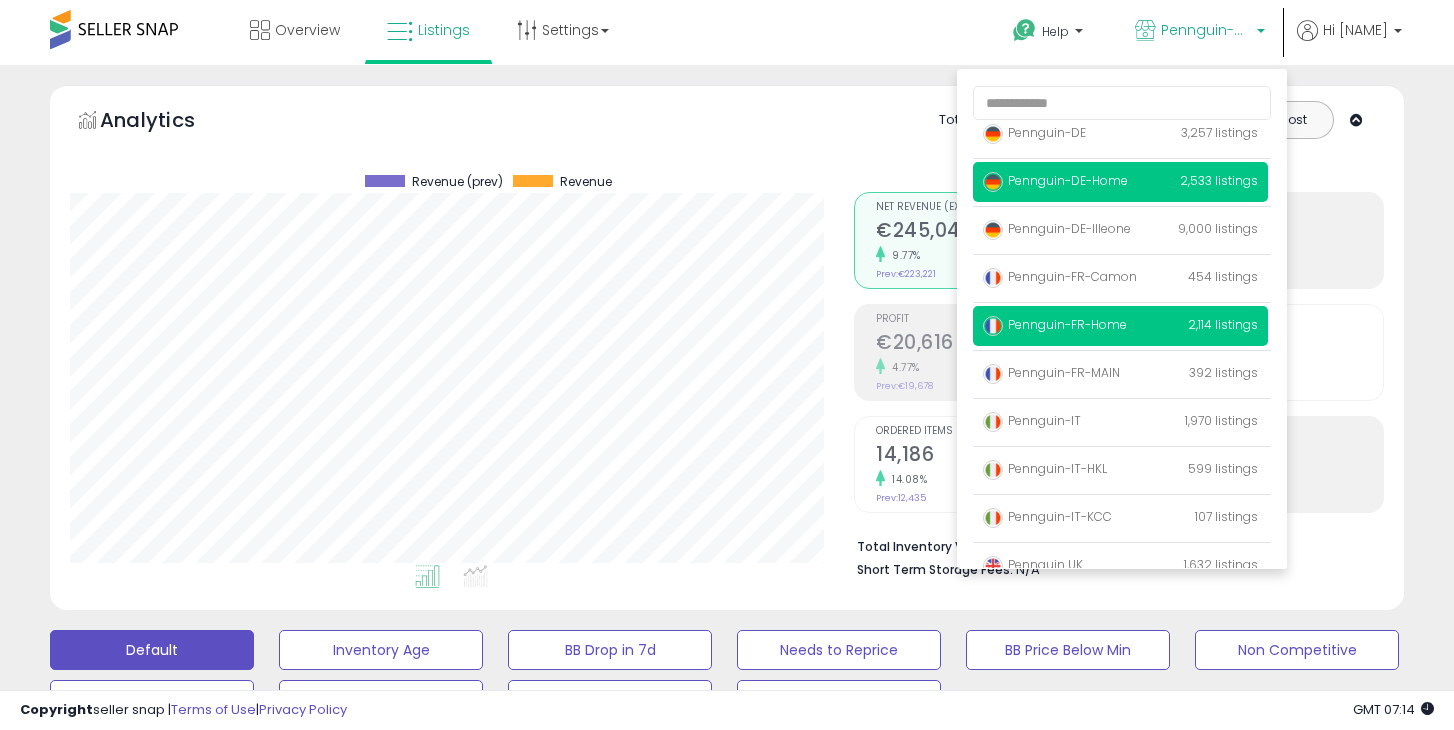 click on "Pennguin-FR-Home
2,114
listings" at bounding box center [1120, 134] 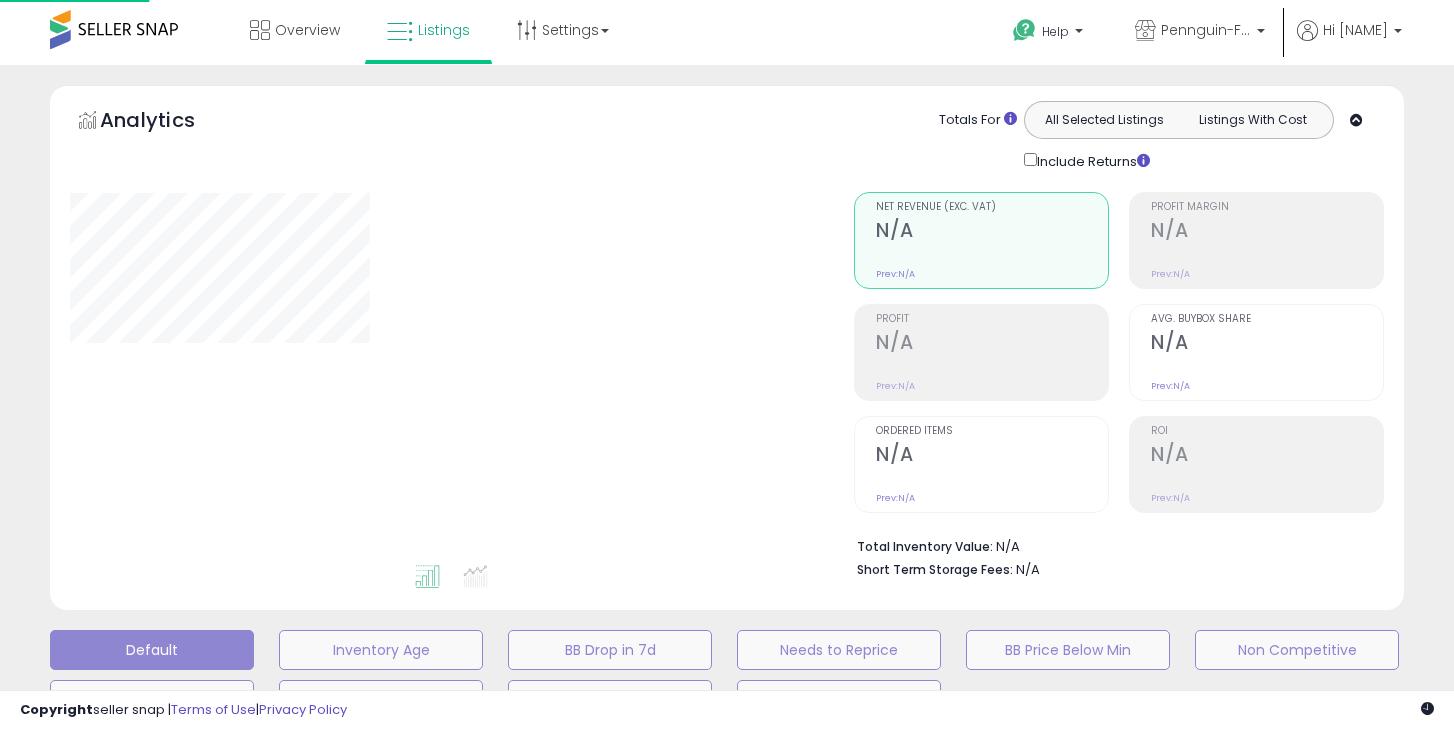scroll, scrollTop: 0, scrollLeft: 0, axis: both 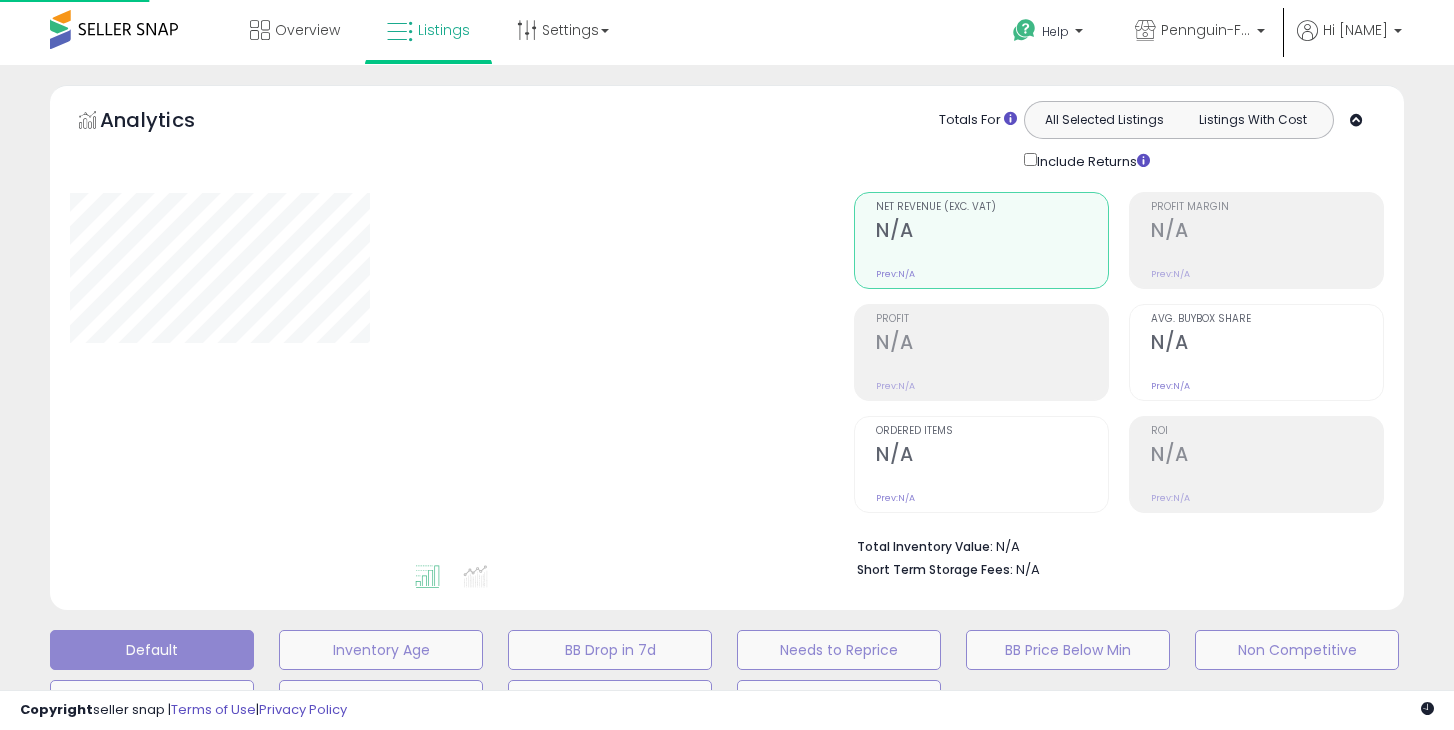 drag, startPoint x: 0, startPoint y: 0, endPoint x: 1083, endPoint y: 319, distance: 1129.004 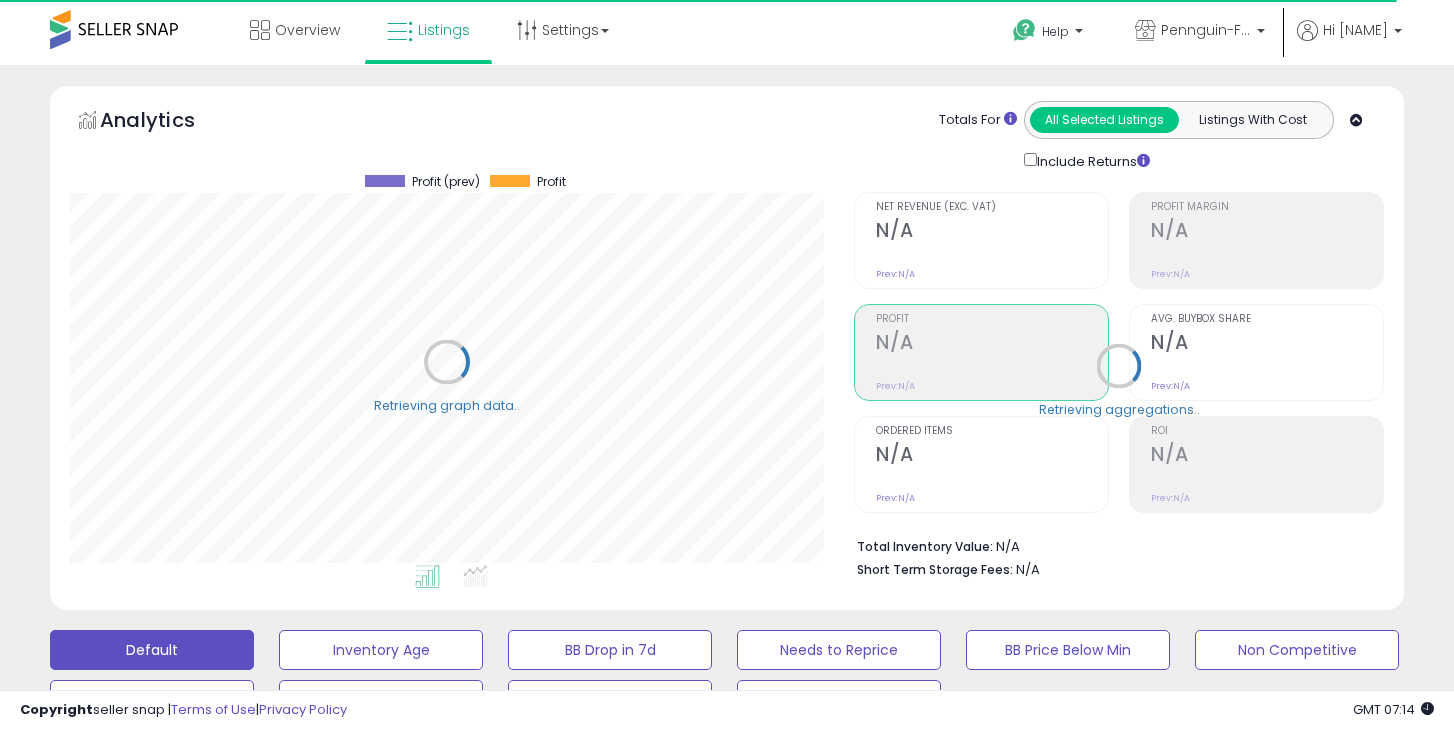 scroll, scrollTop: 999590, scrollLeft: 999216, axis: both 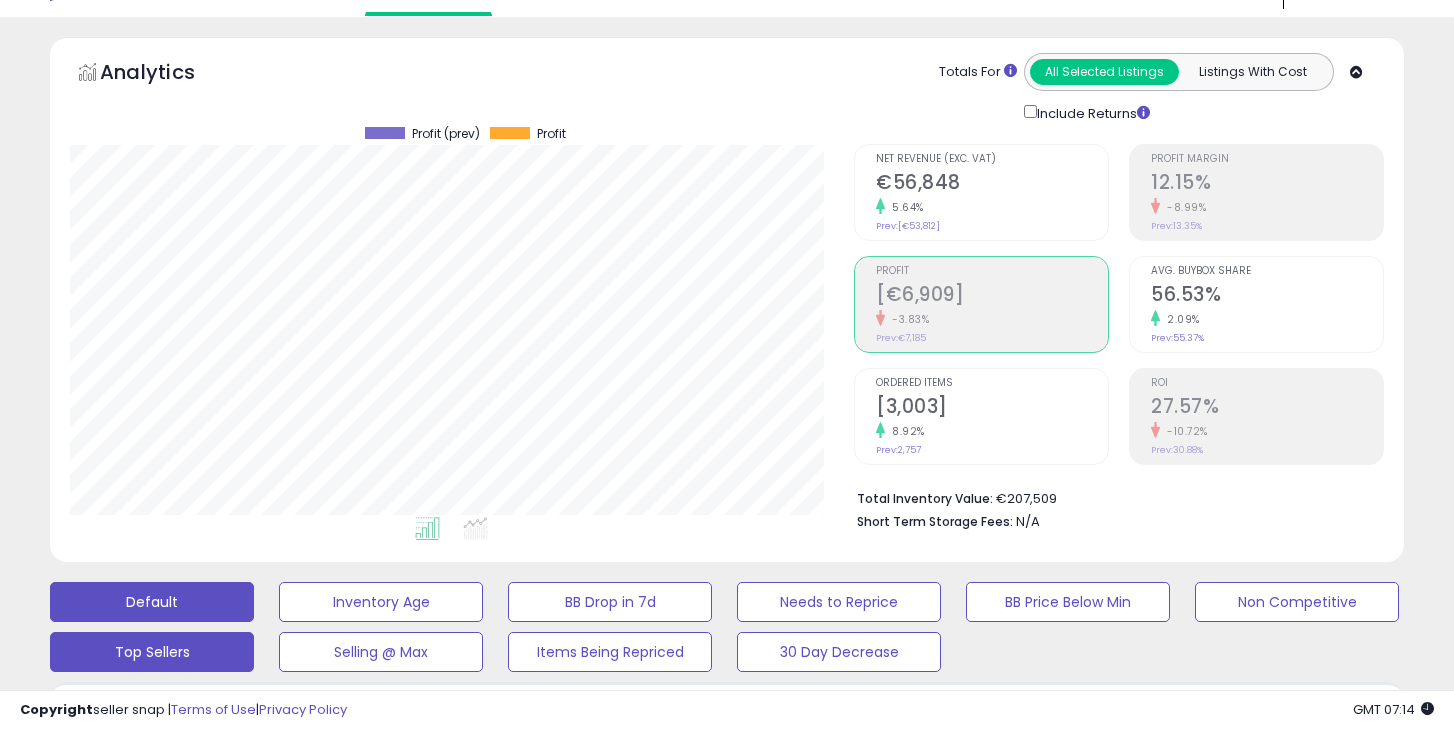 click on "Top Sellers" at bounding box center [381, 602] 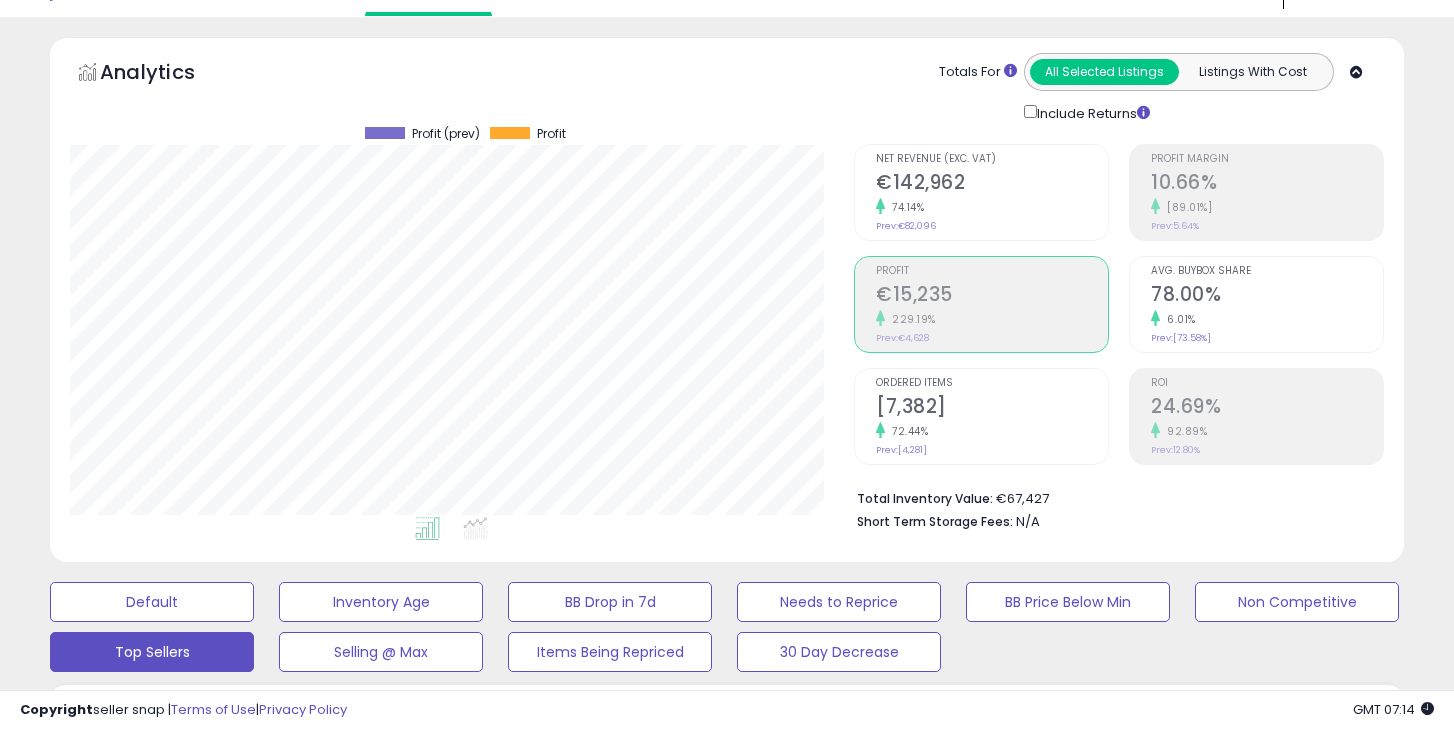 scroll, scrollTop: 999590, scrollLeft: 999216, axis: both 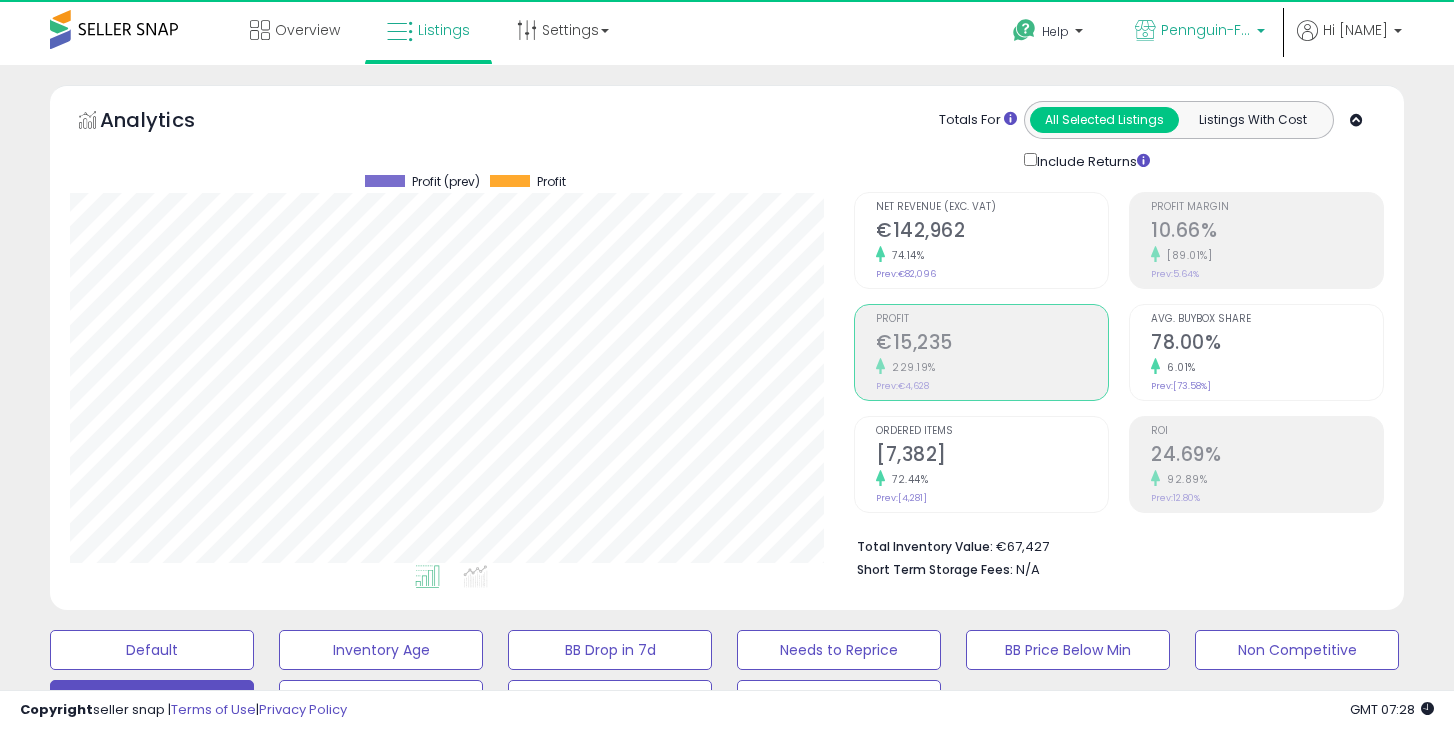 click on "Pennguin-FR-Home" at bounding box center (1200, 32) 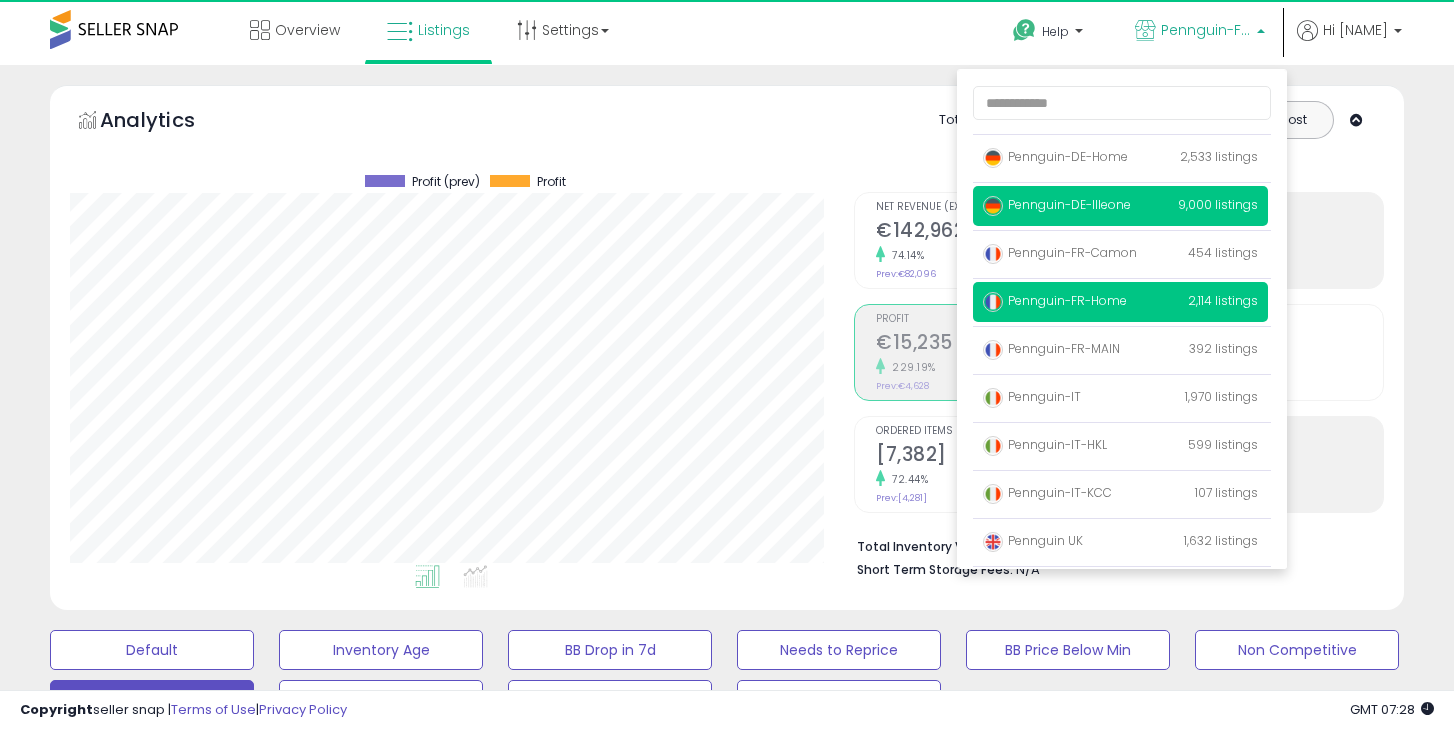 scroll, scrollTop: 130, scrollLeft: 0, axis: vertical 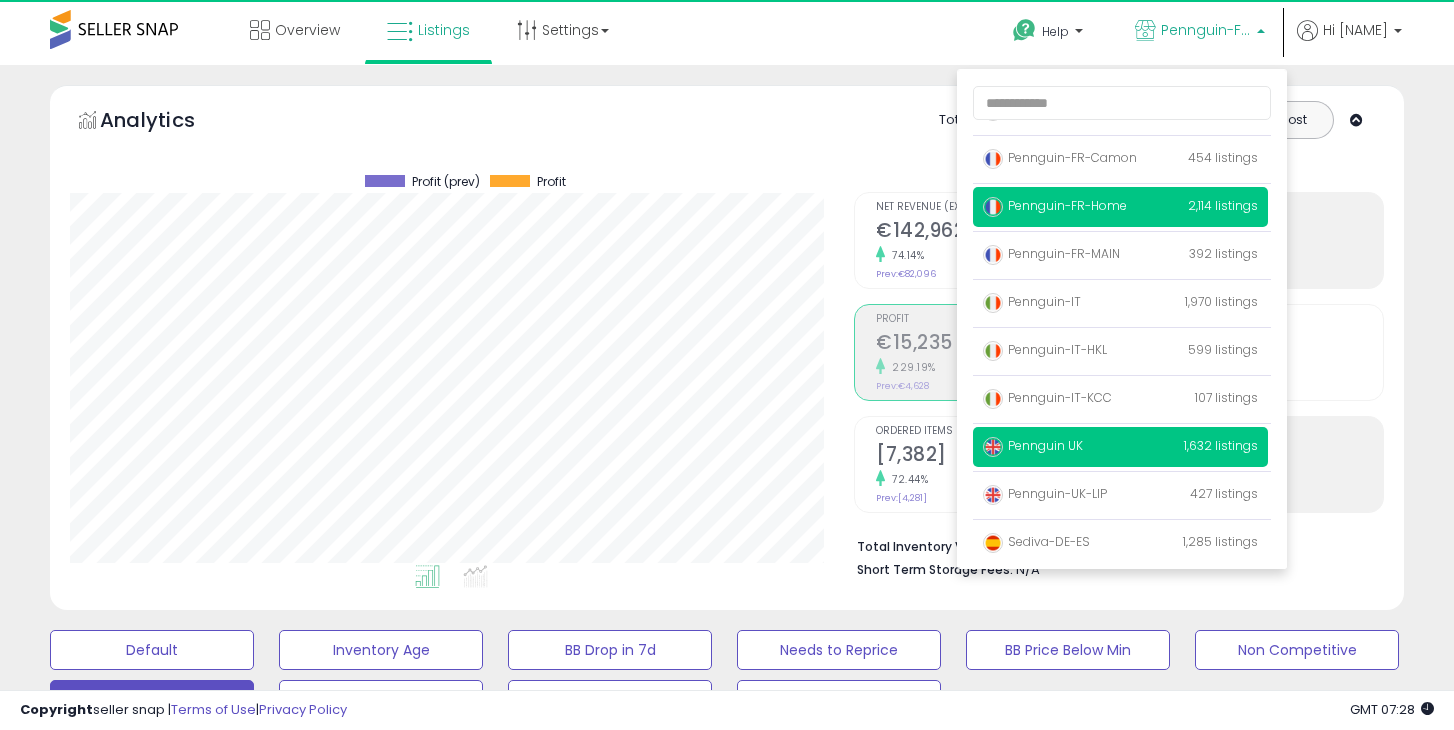 click on "Pennguin UK
1,632
listings" at bounding box center [1120, 15] 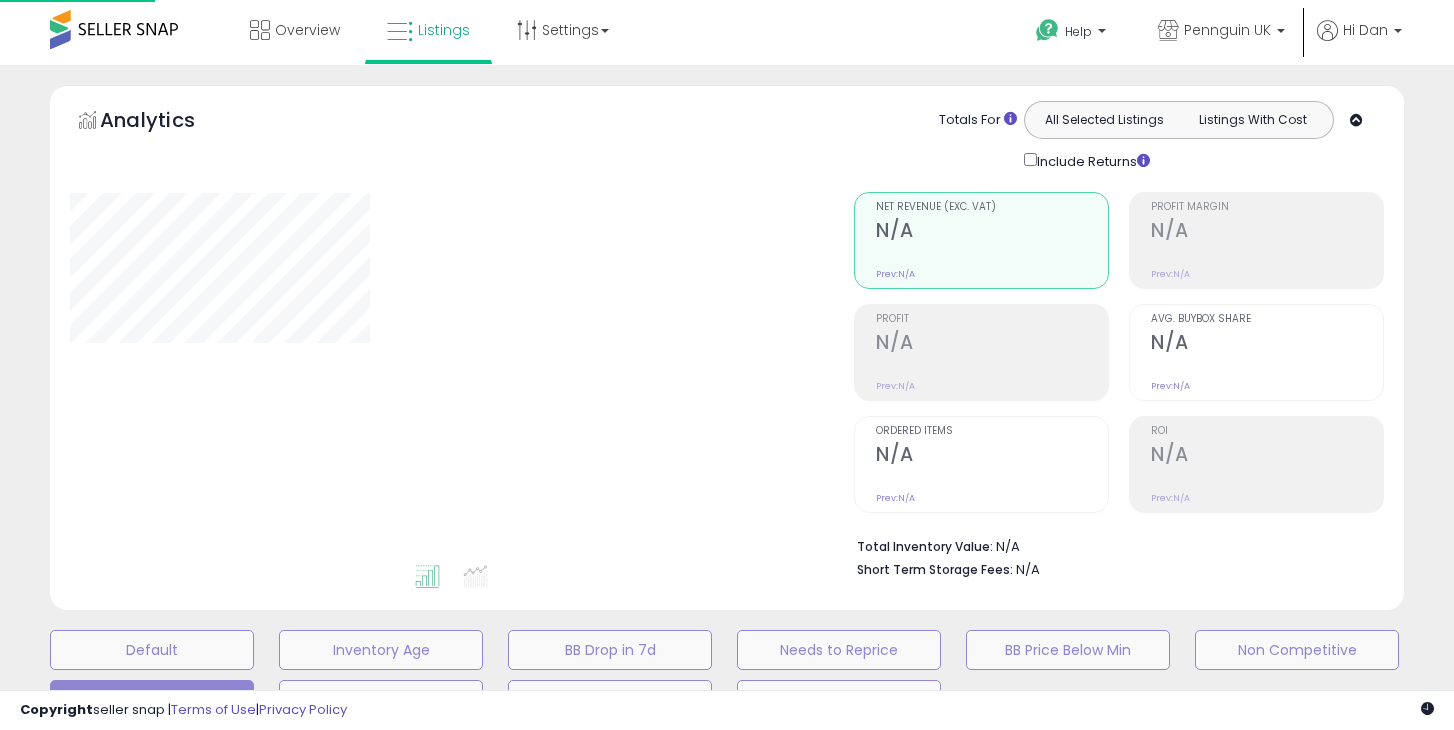 scroll, scrollTop: 0, scrollLeft: 0, axis: both 